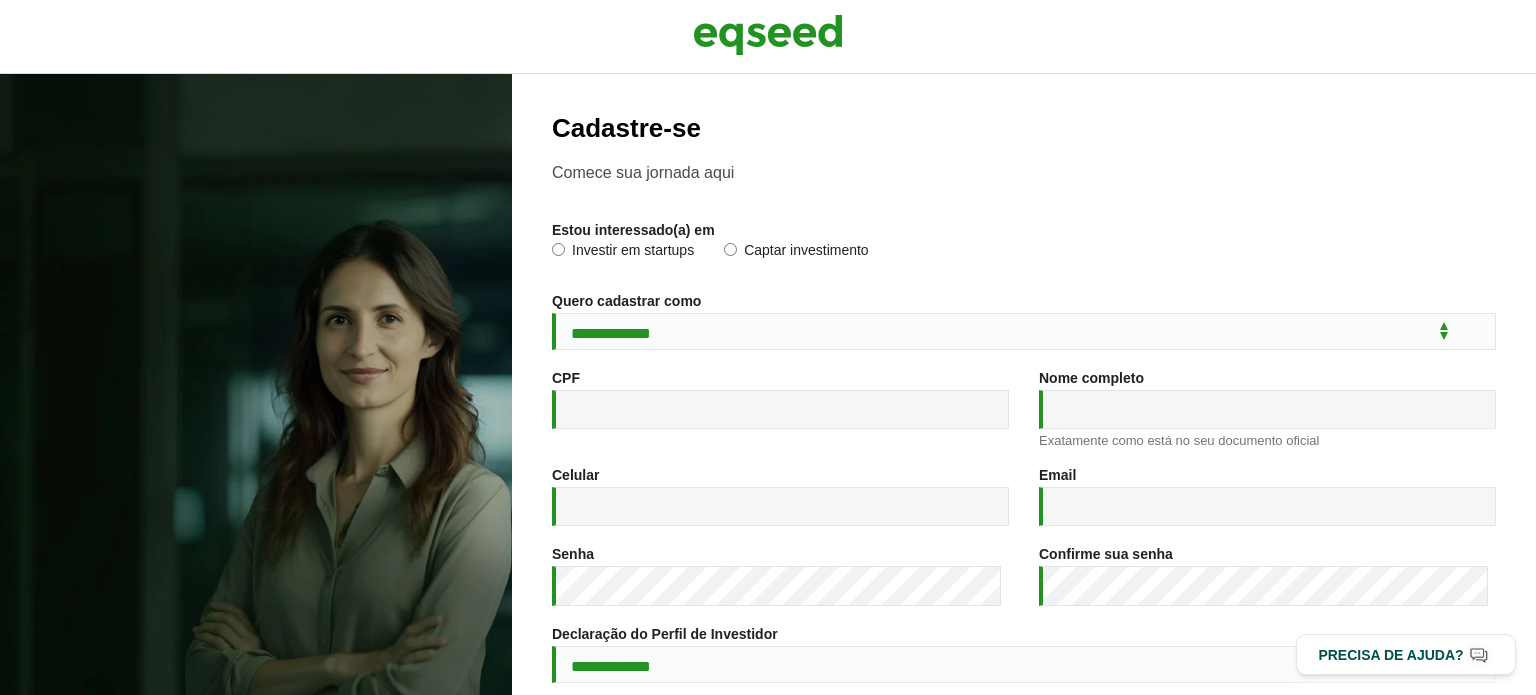 scroll, scrollTop: 0, scrollLeft: 0, axis: both 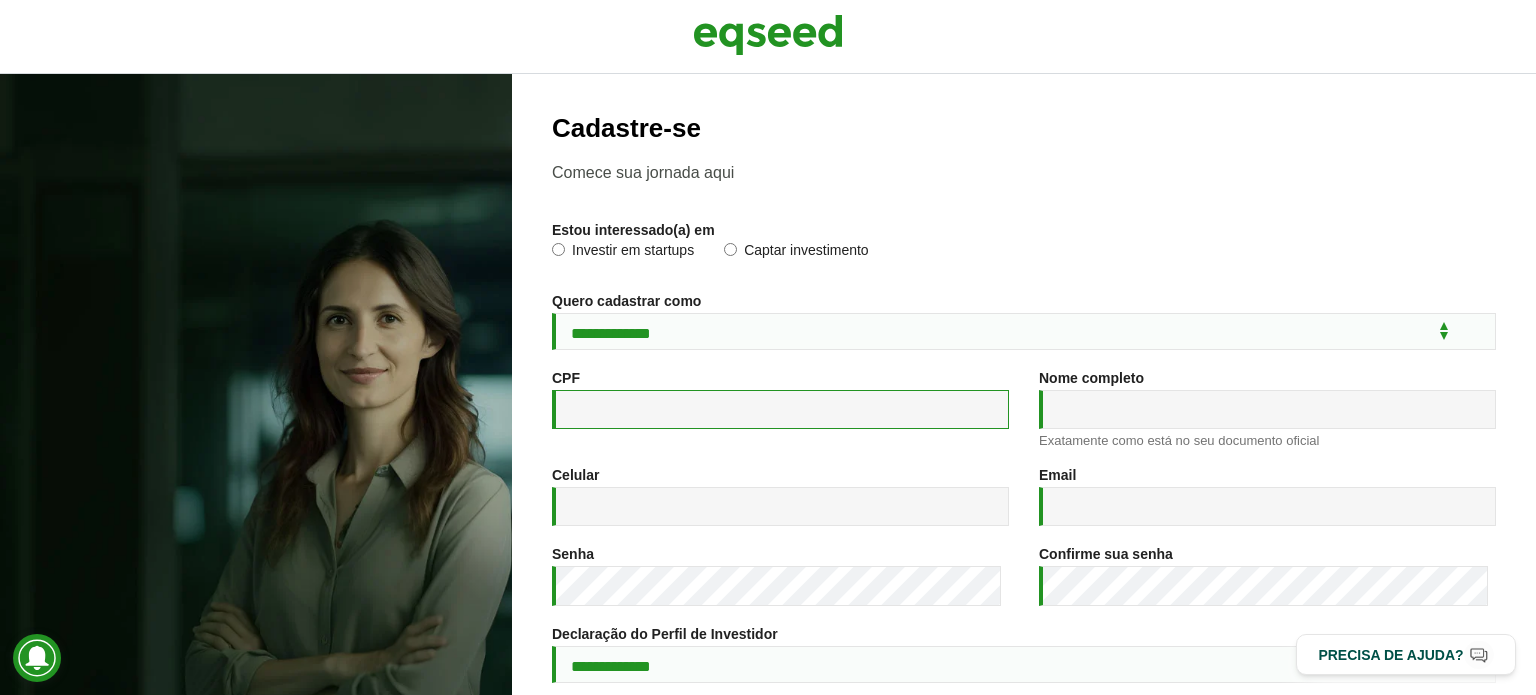 click on "CPF  *" at bounding box center [780, 409] 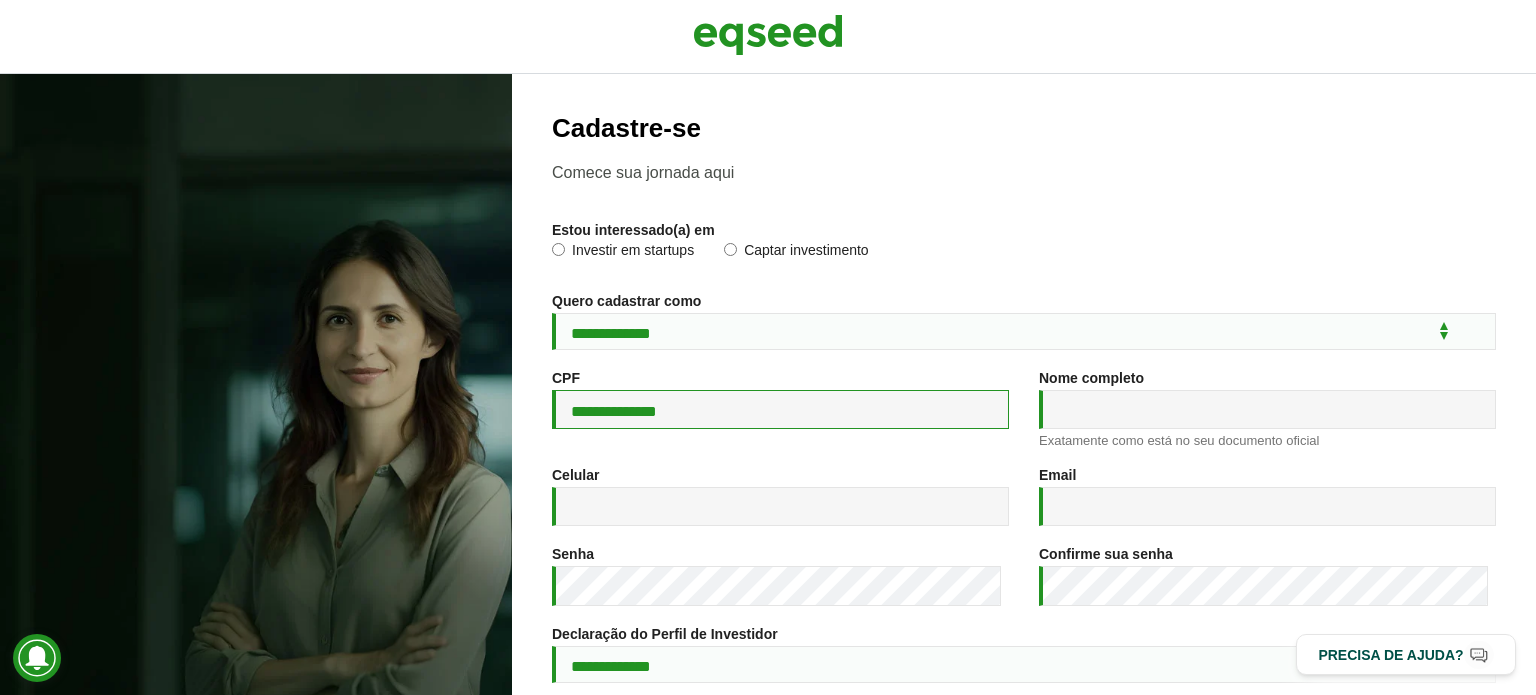 type on "**********" 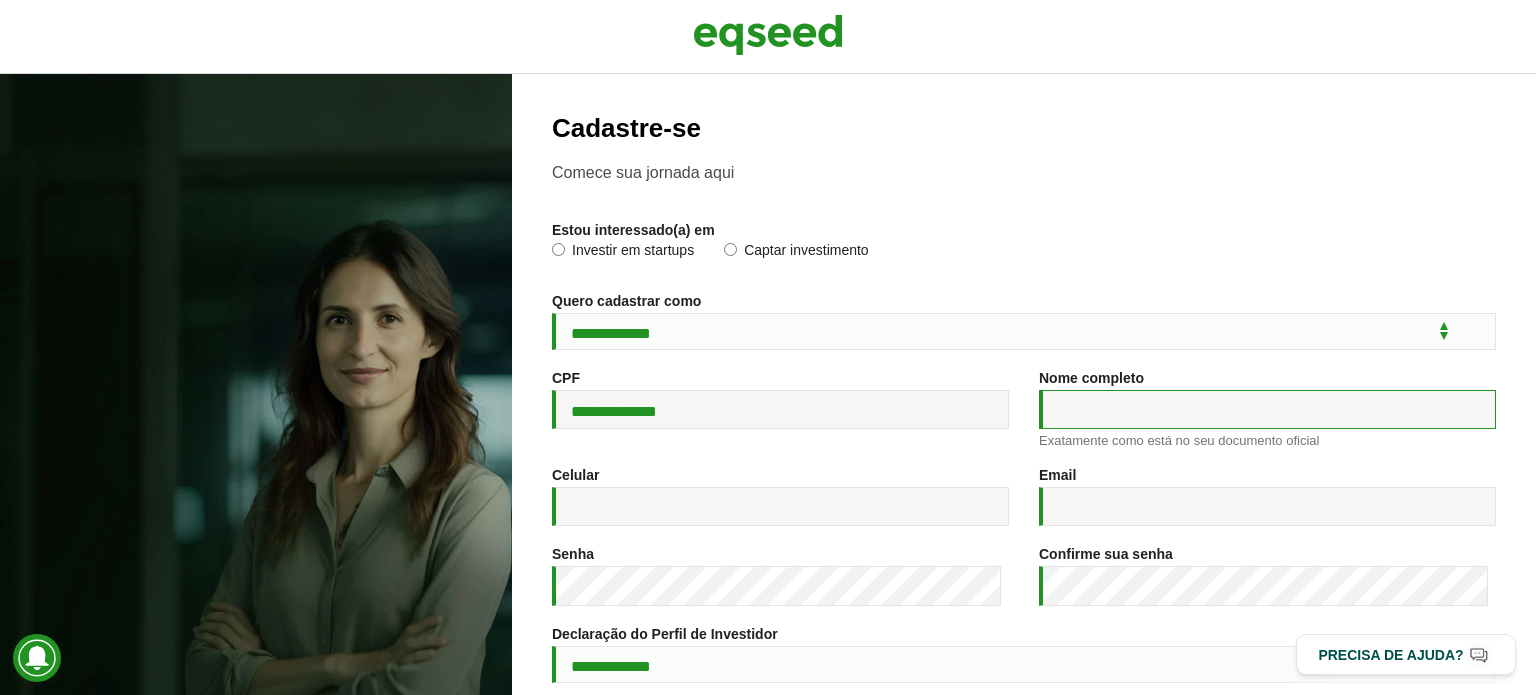 click on "Nome completo  *" at bounding box center (1267, 409) 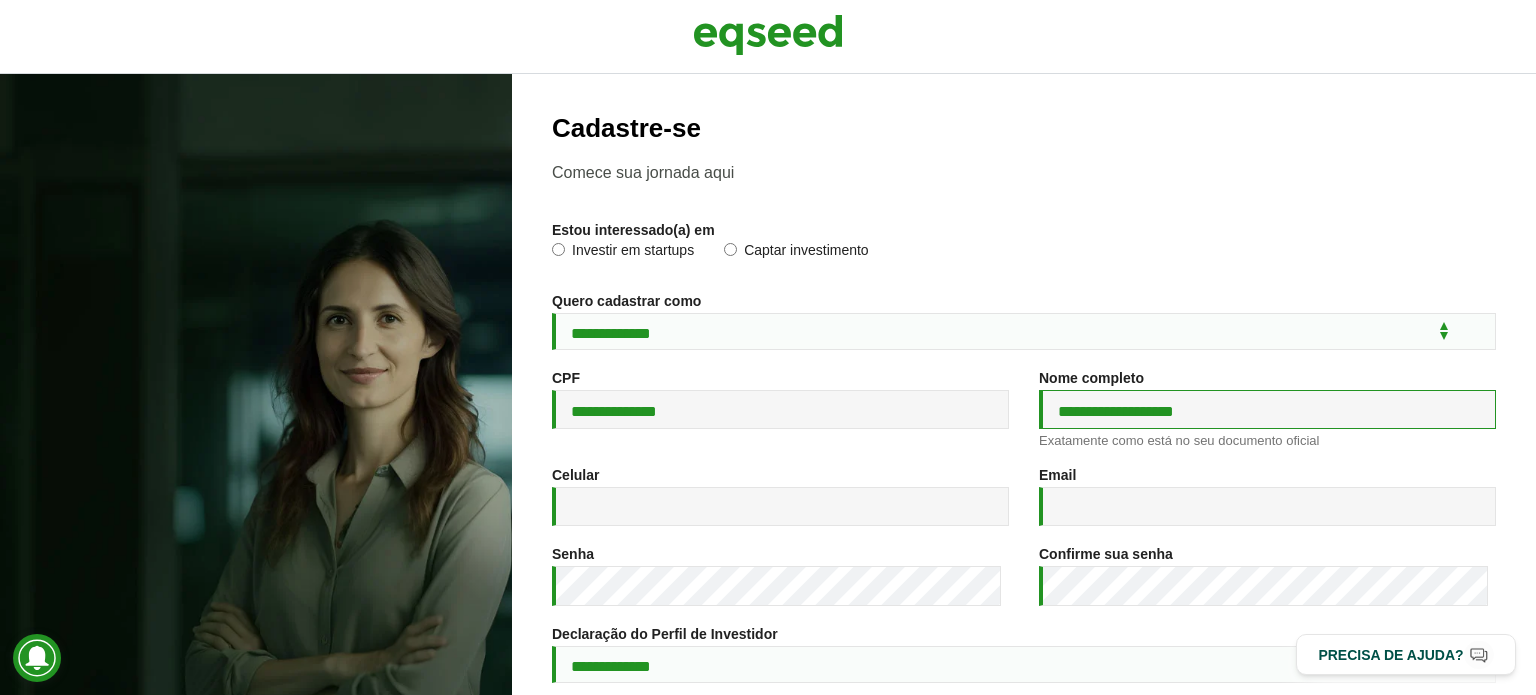 type on "**********" 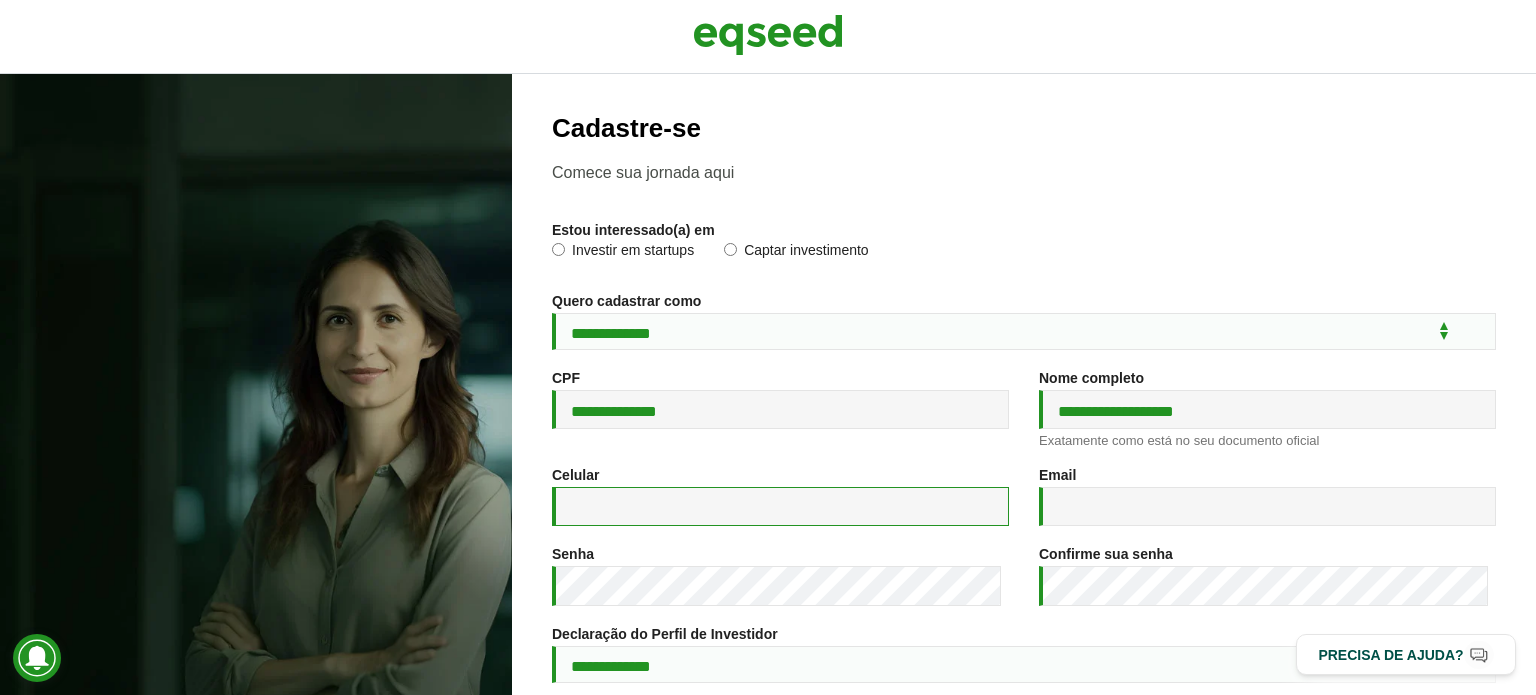 click on "Celular  *" at bounding box center (780, 506) 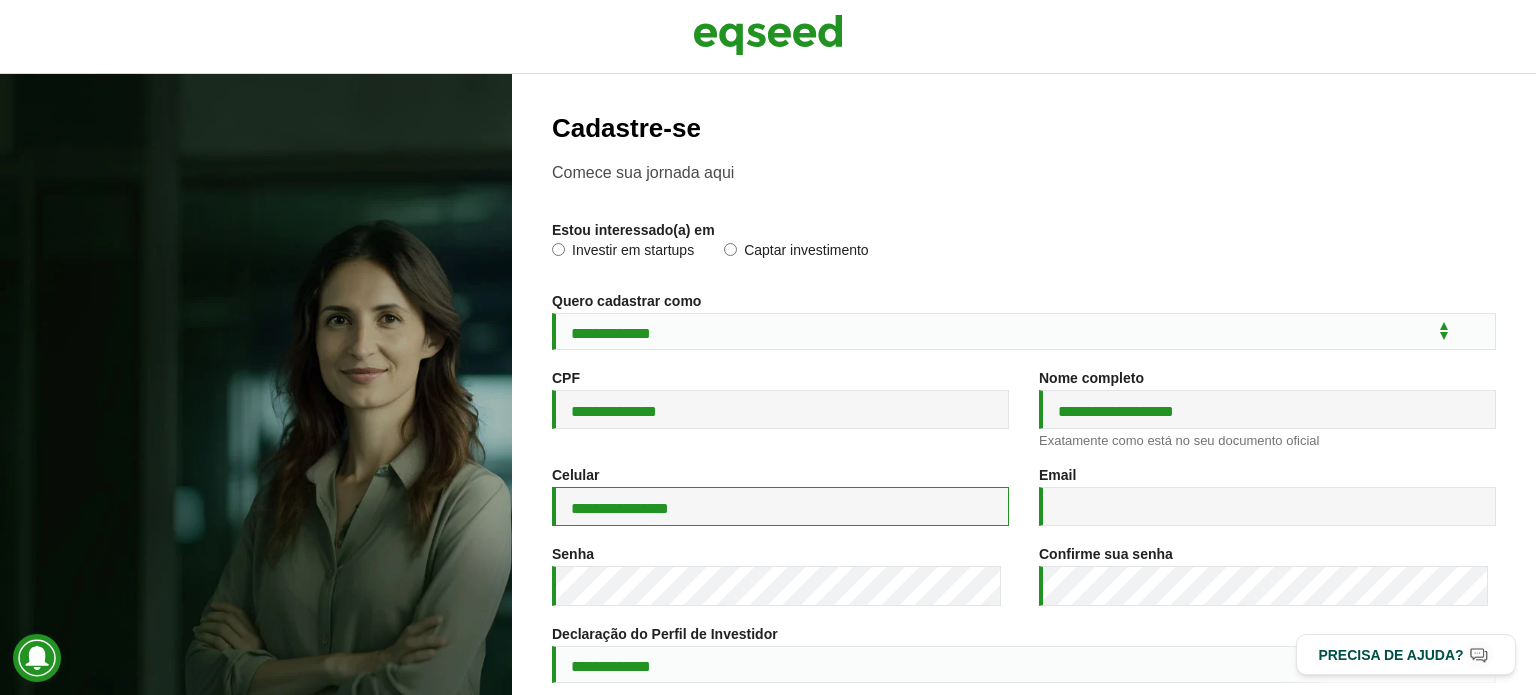 type on "**********" 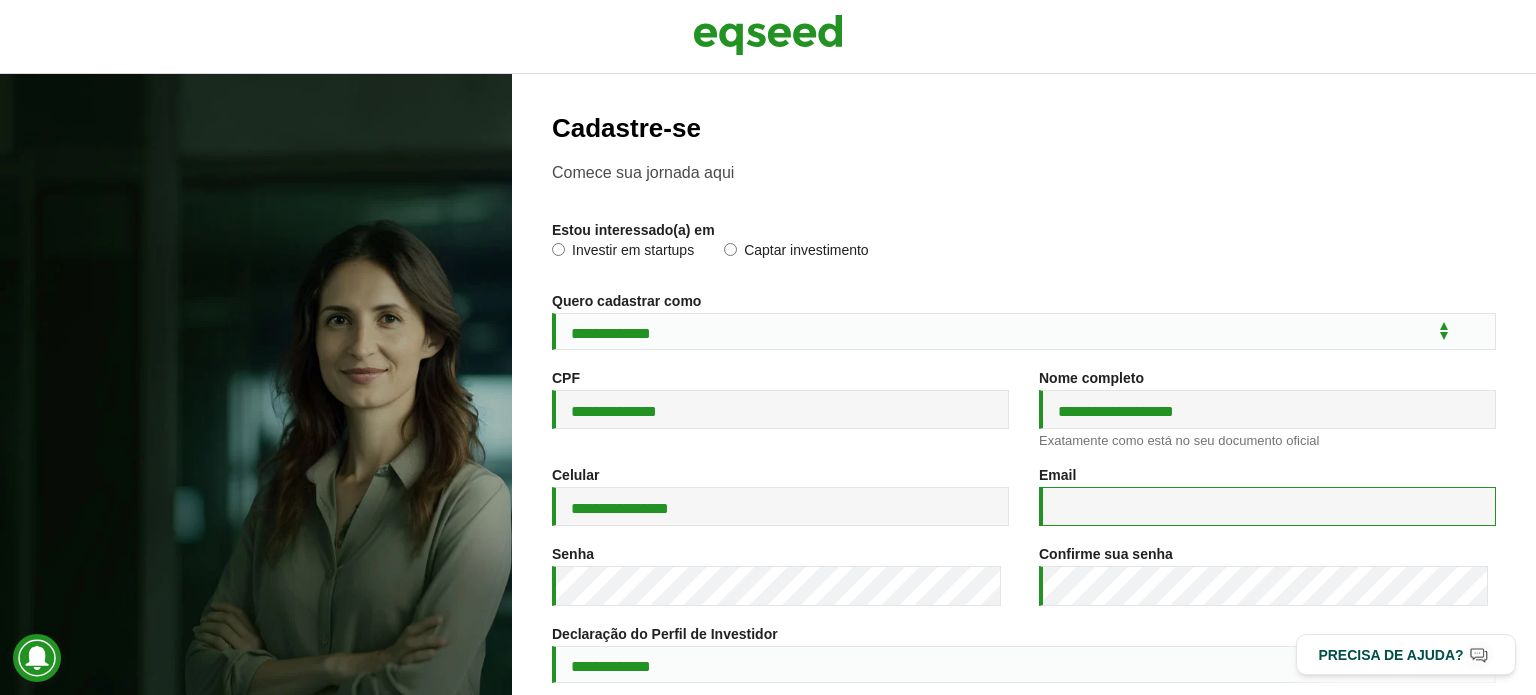 click on "Email  *" at bounding box center (1267, 506) 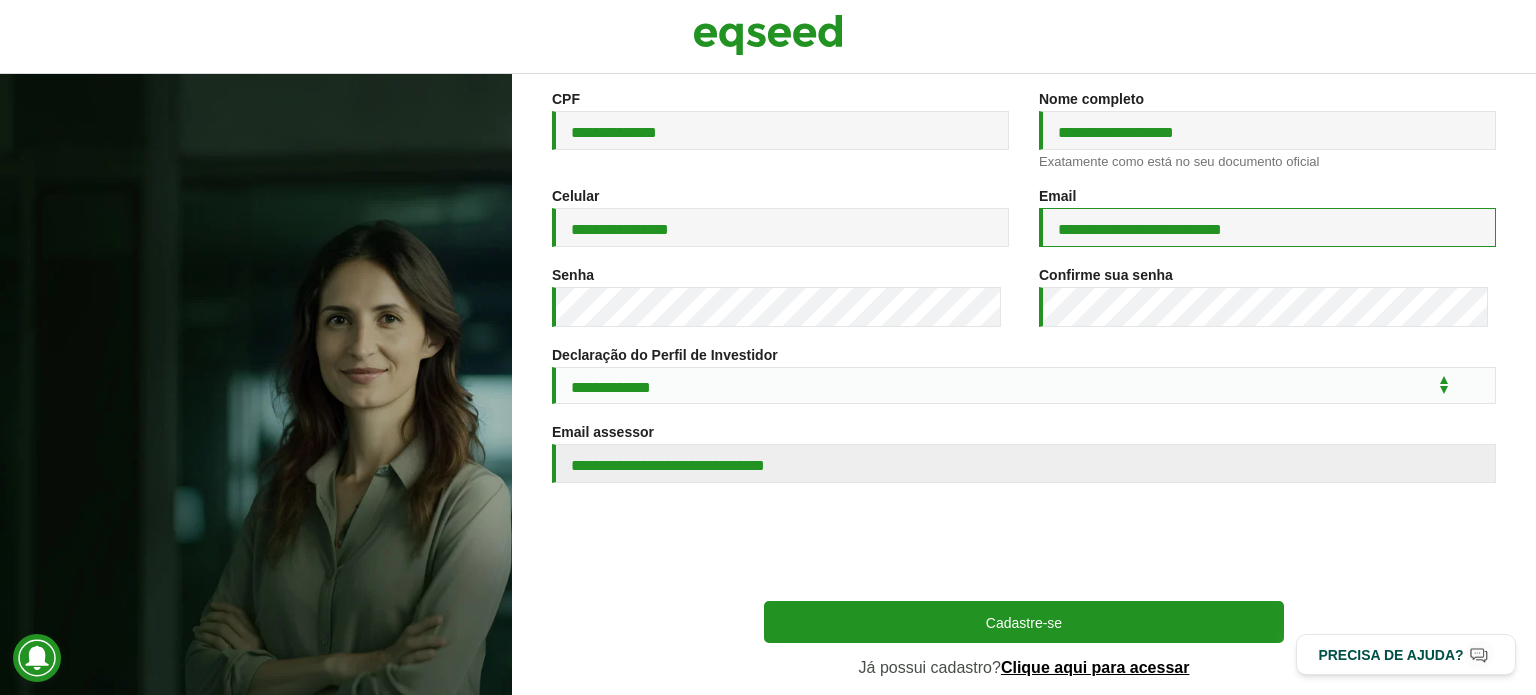 scroll, scrollTop: 284, scrollLeft: 0, axis: vertical 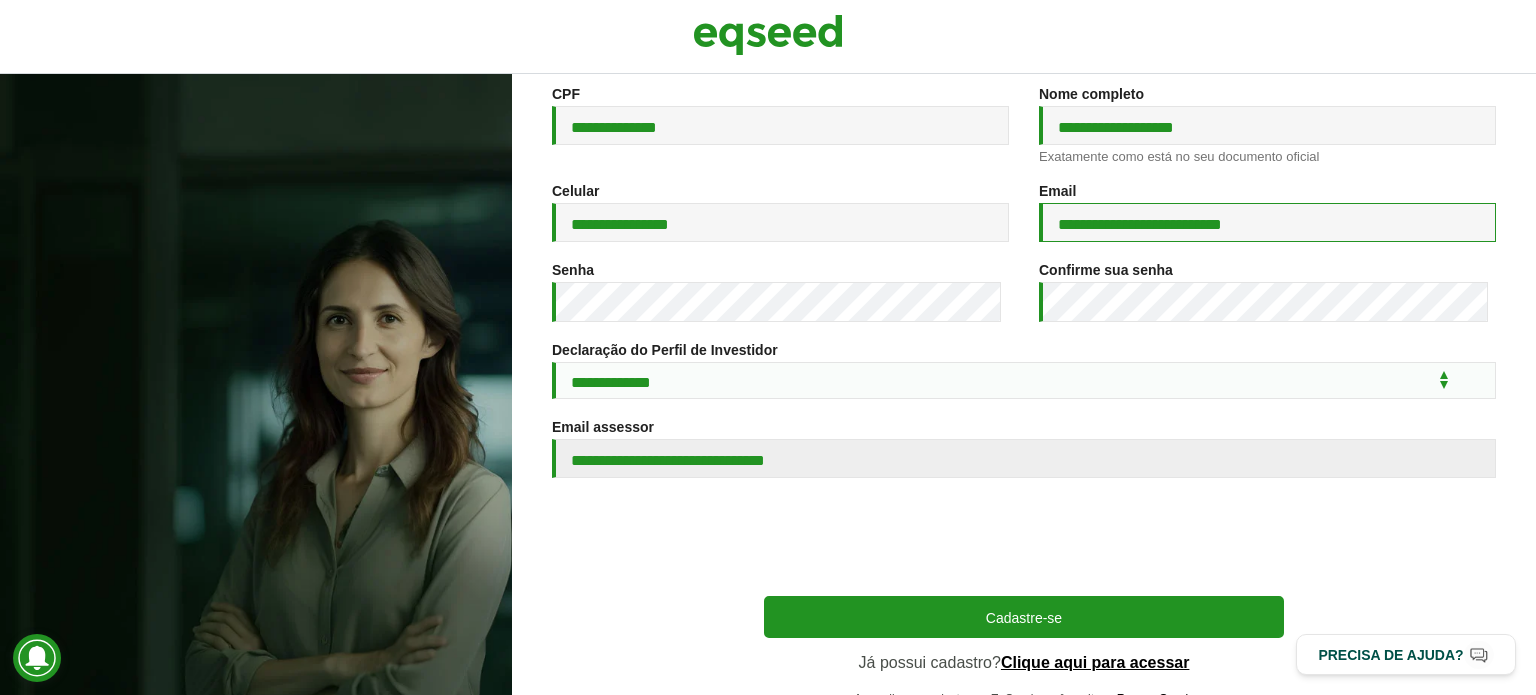 type on "**********" 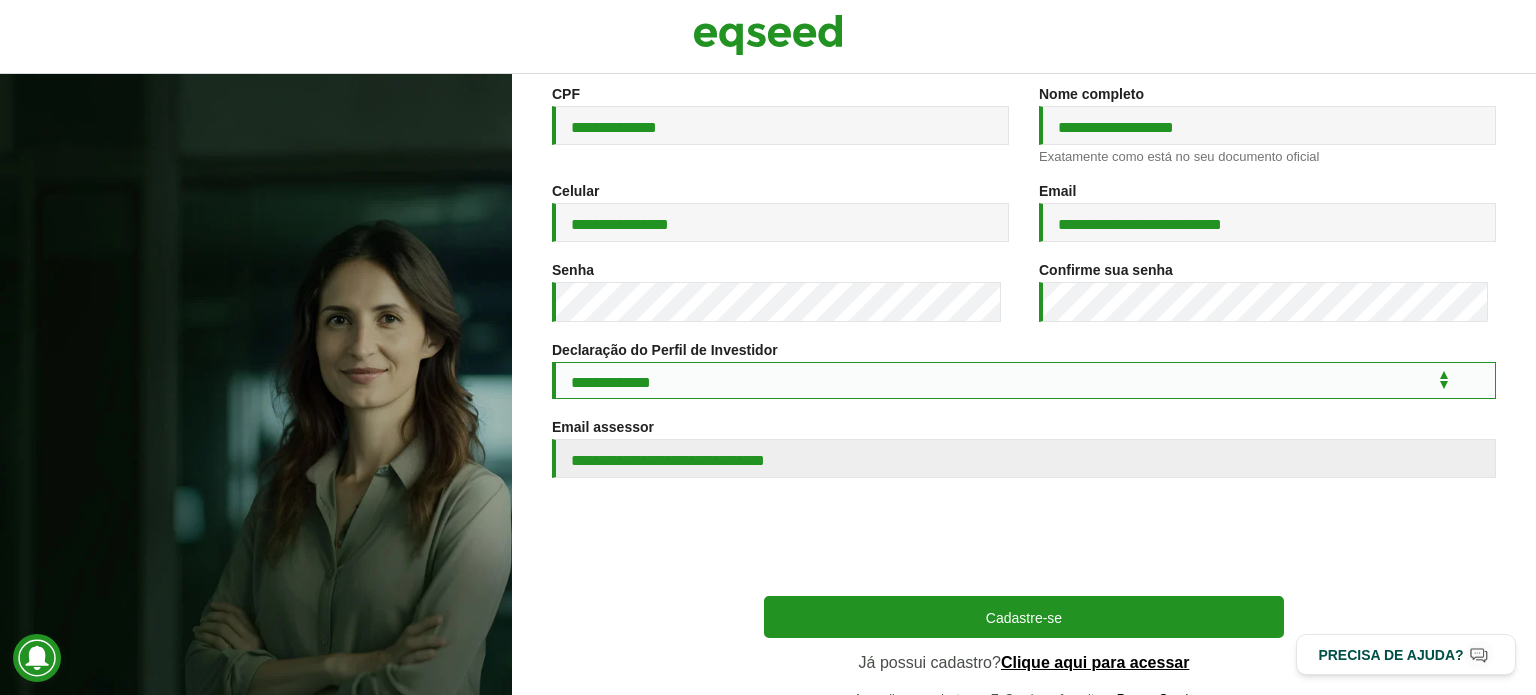 click on "**********" at bounding box center [1024, 380] 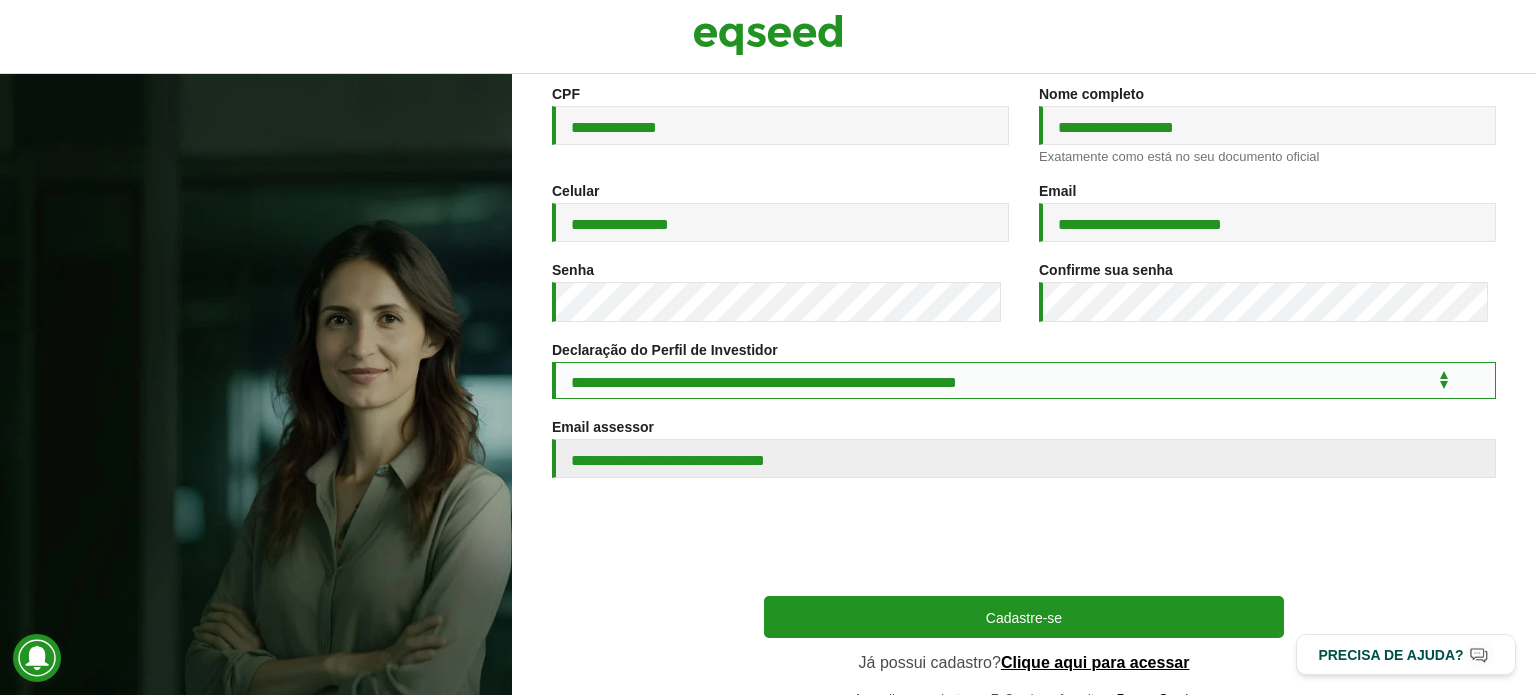 click on "**********" at bounding box center (1024, 380) 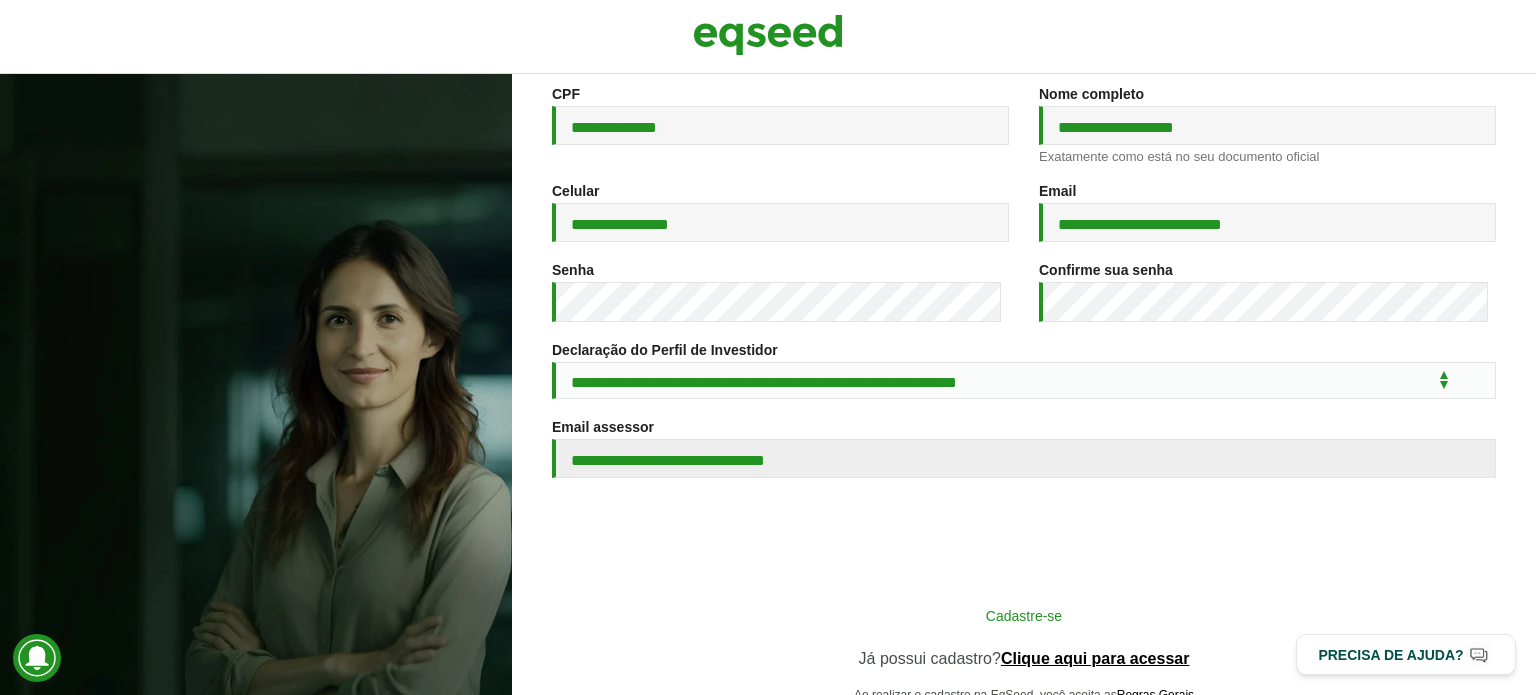 click on "Cadastre-se" at bounding box center (1024, 615) 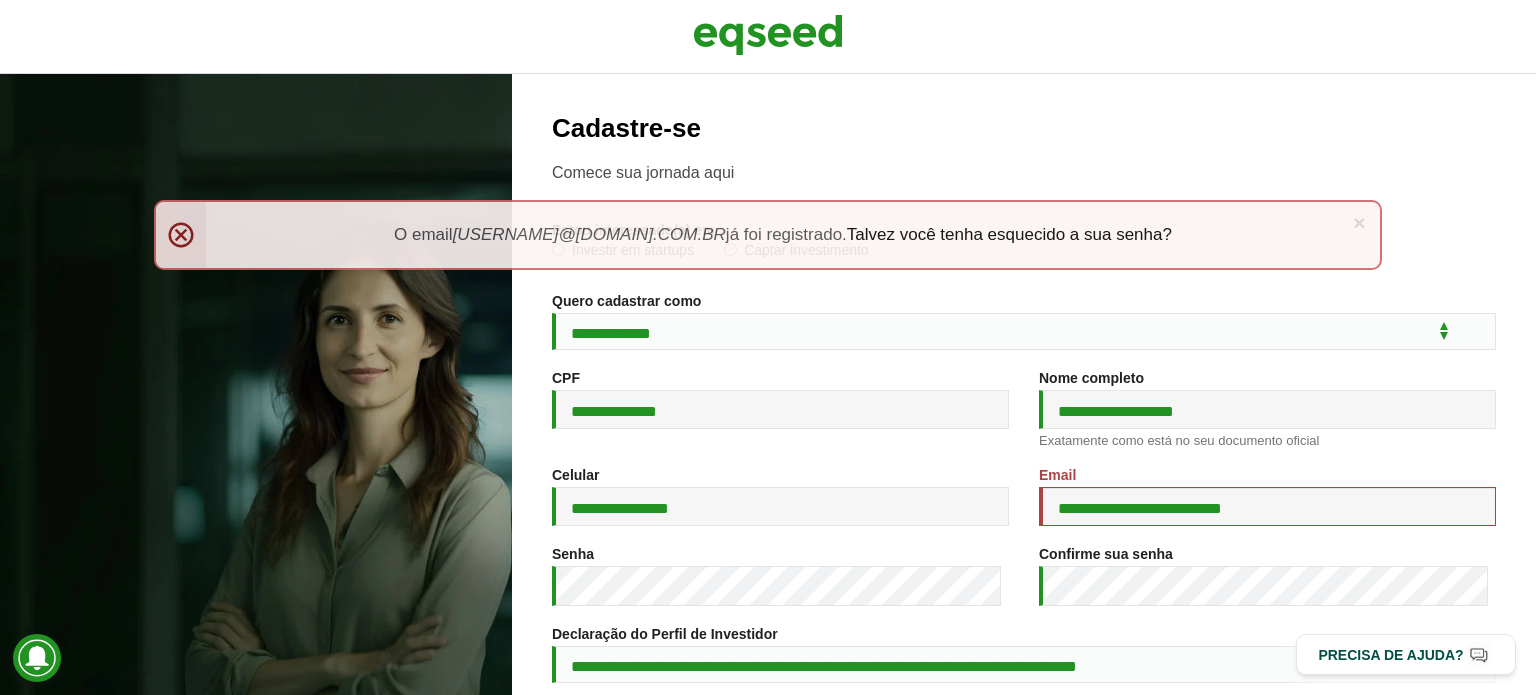 scroll, scrollTop: 0, scrollLeft: 0, axis: both 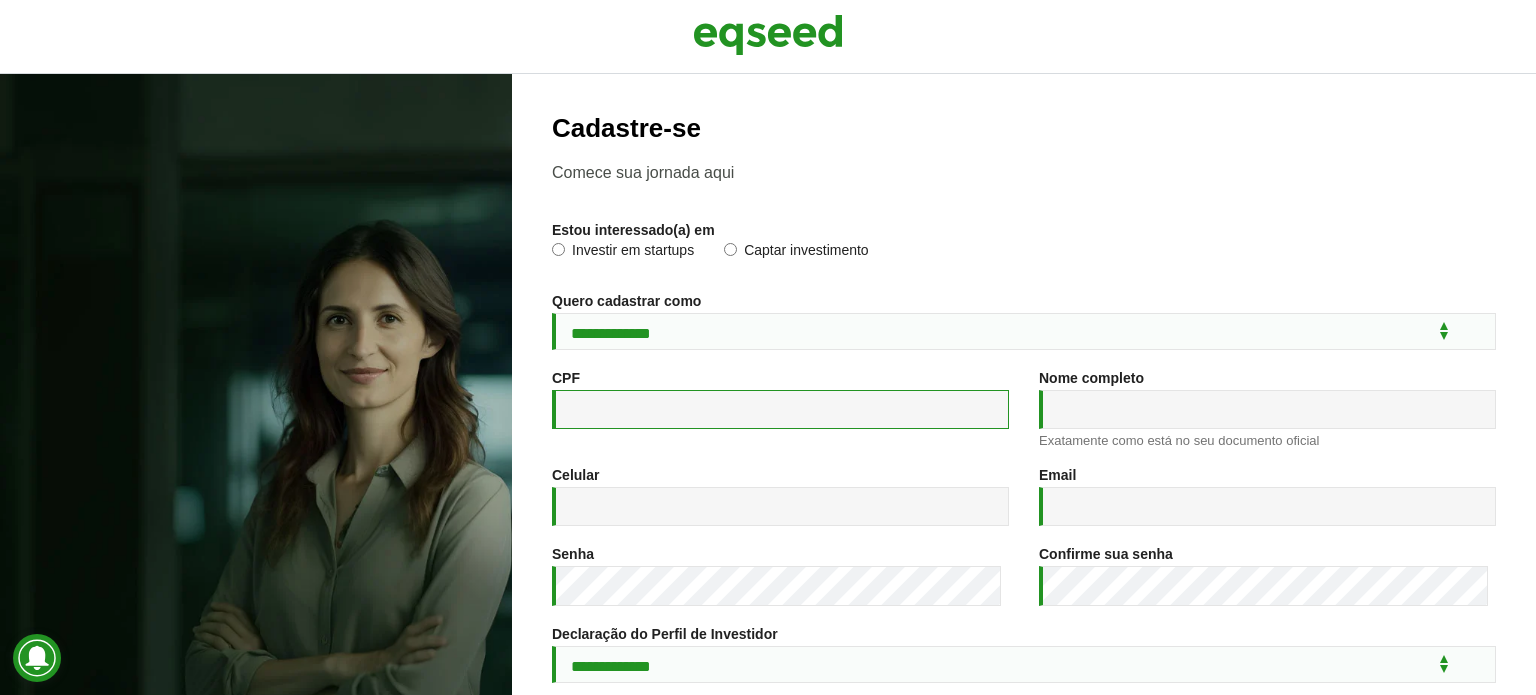 click on "CPF  *" at bounding box center (780, 409) 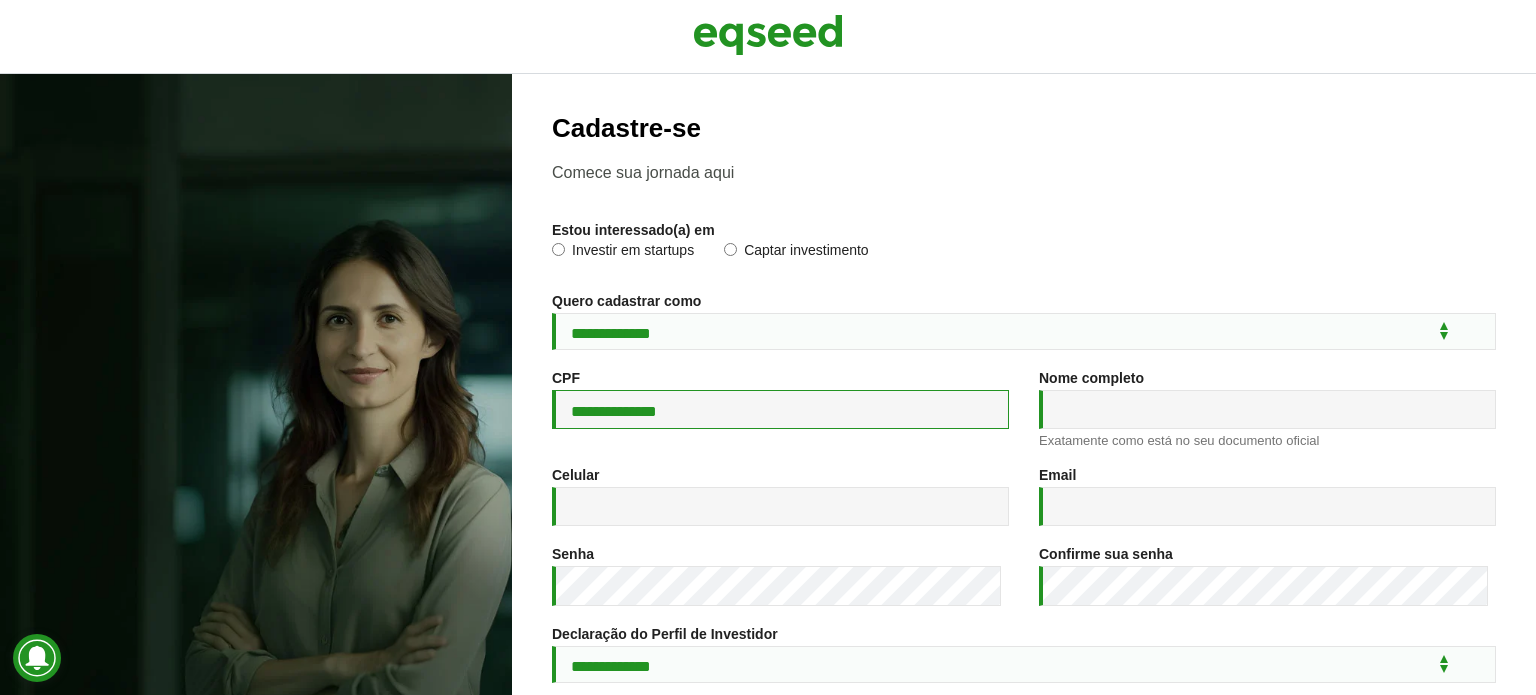 type on "**********" 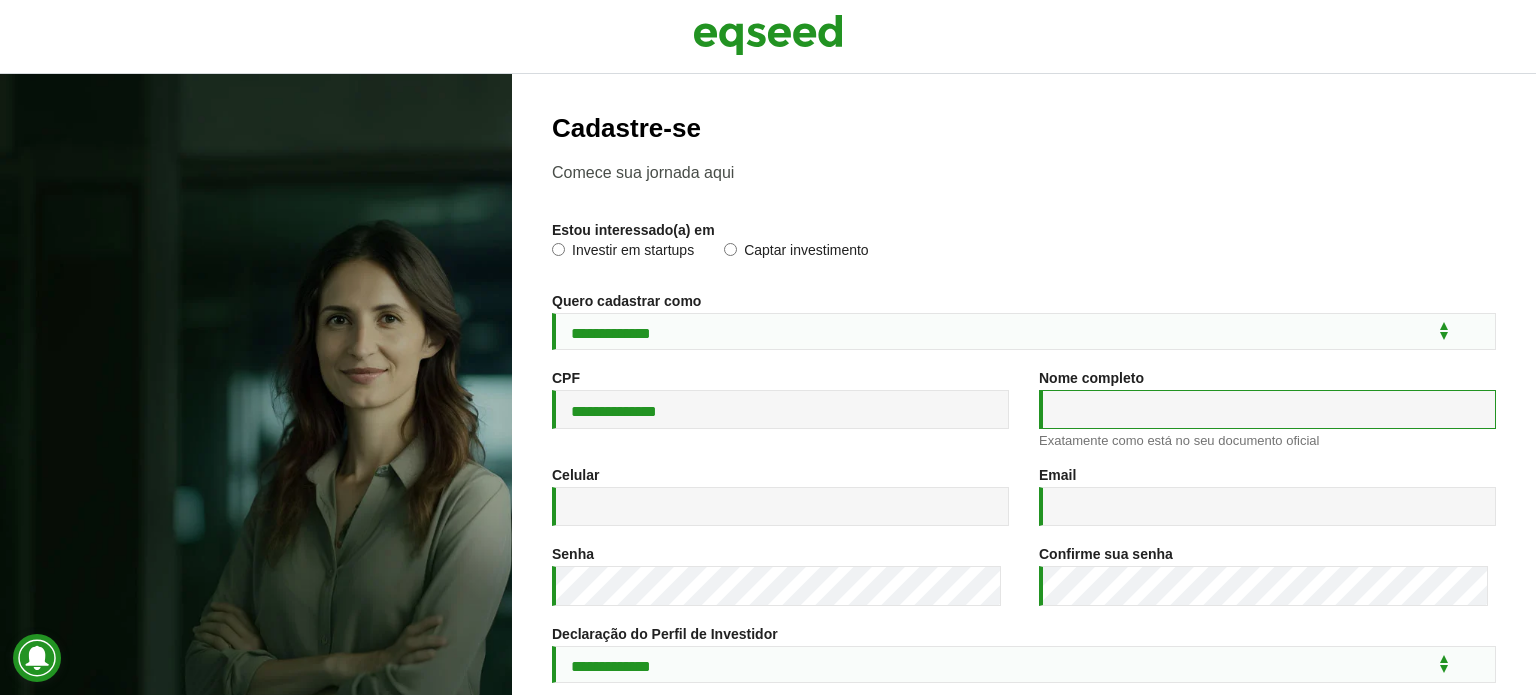click on "Nome completo  *" at bounding box center [1267, 409] 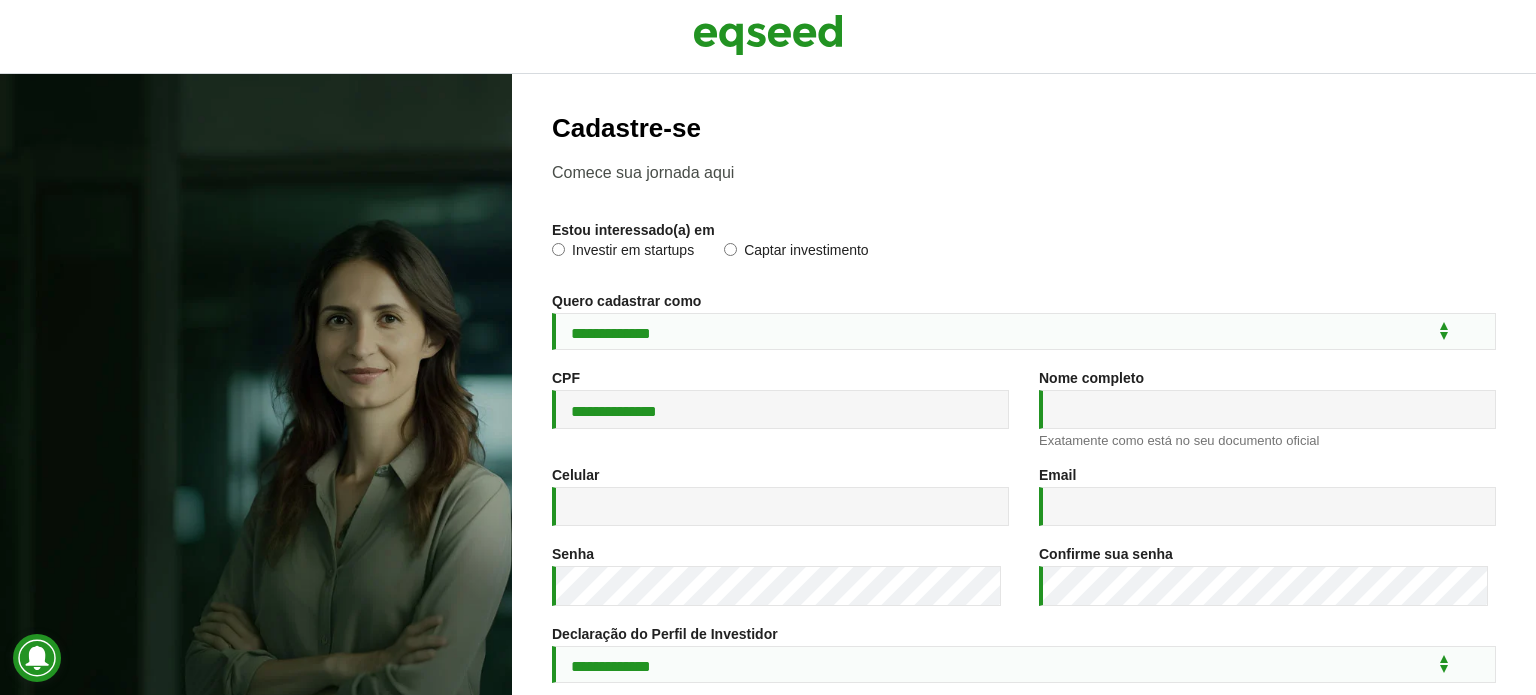 click at bounding box center (256, 384) 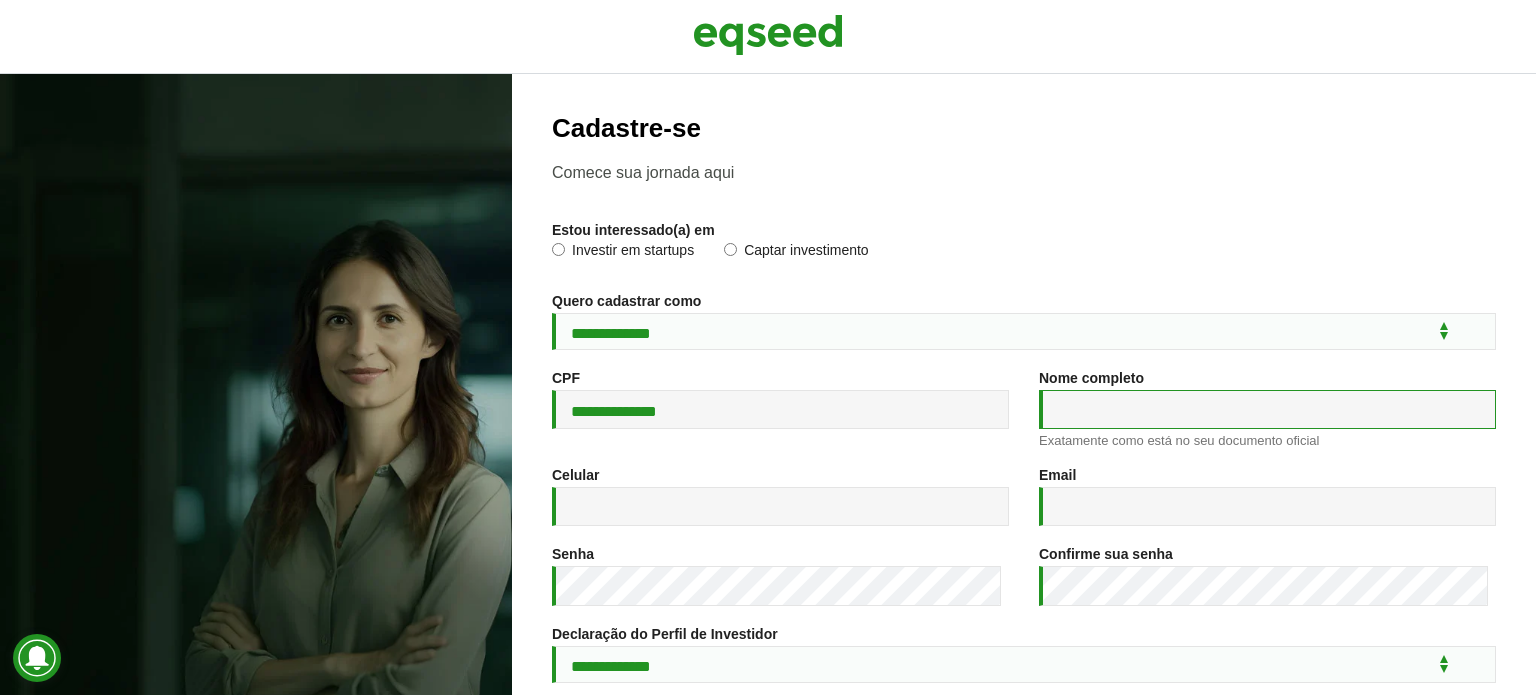 click on "Nome completo  *" at bounding box center [1267, 409] 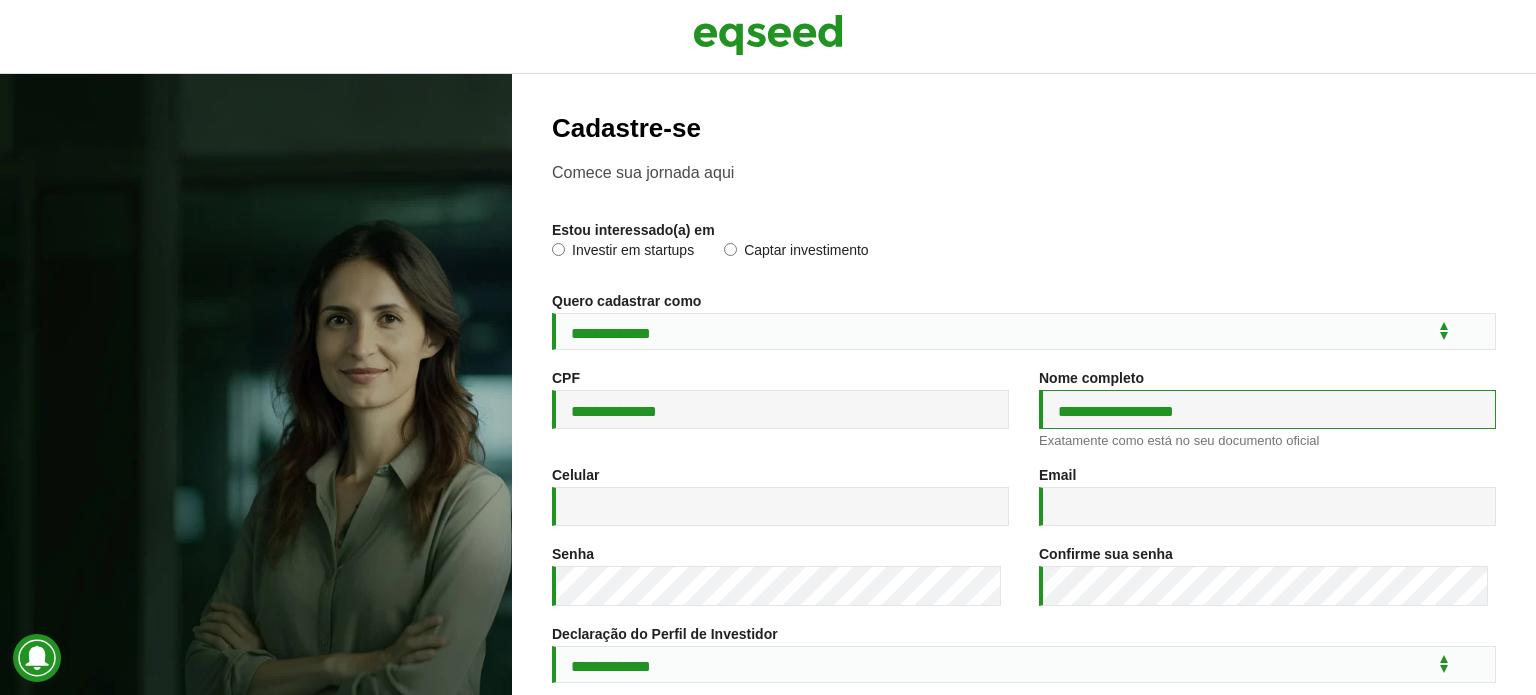 type on "**********" 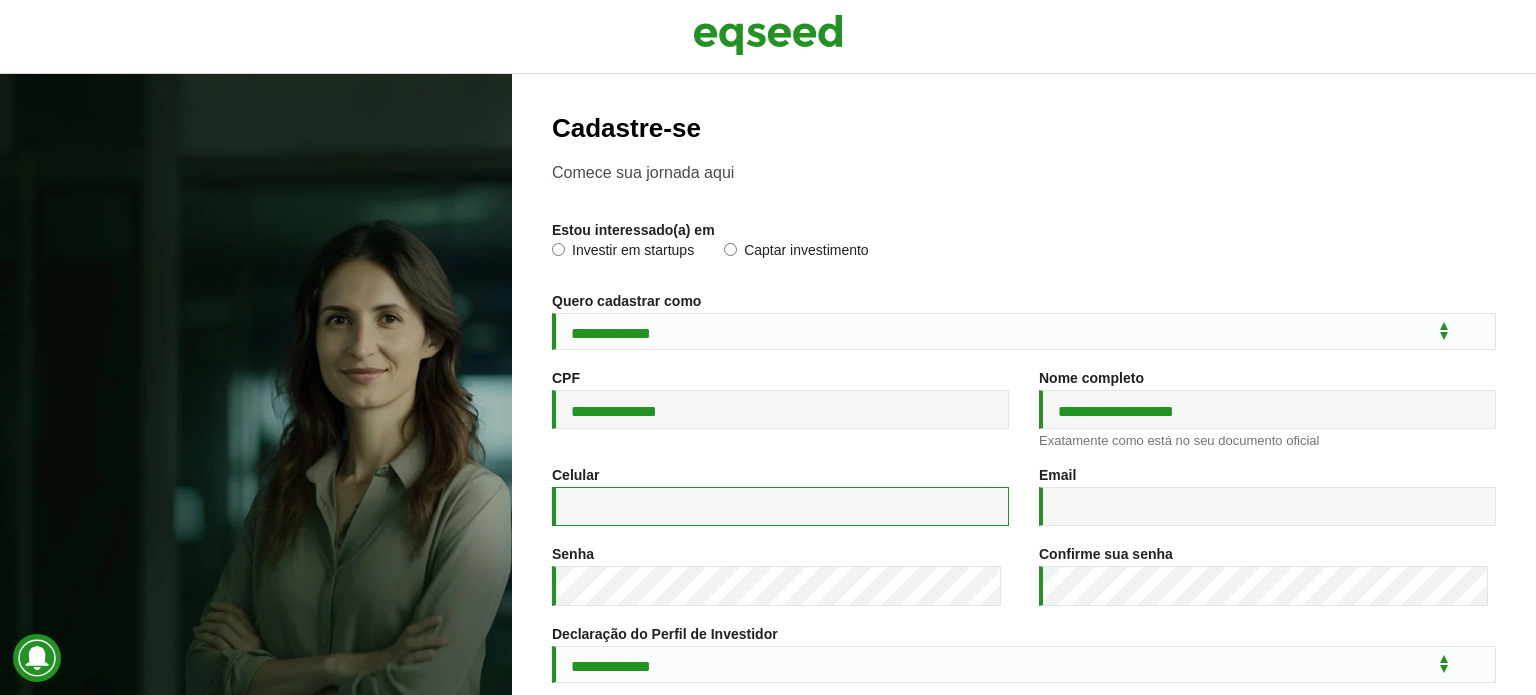 click on "Celular  *" at bounding box center (780, 506) 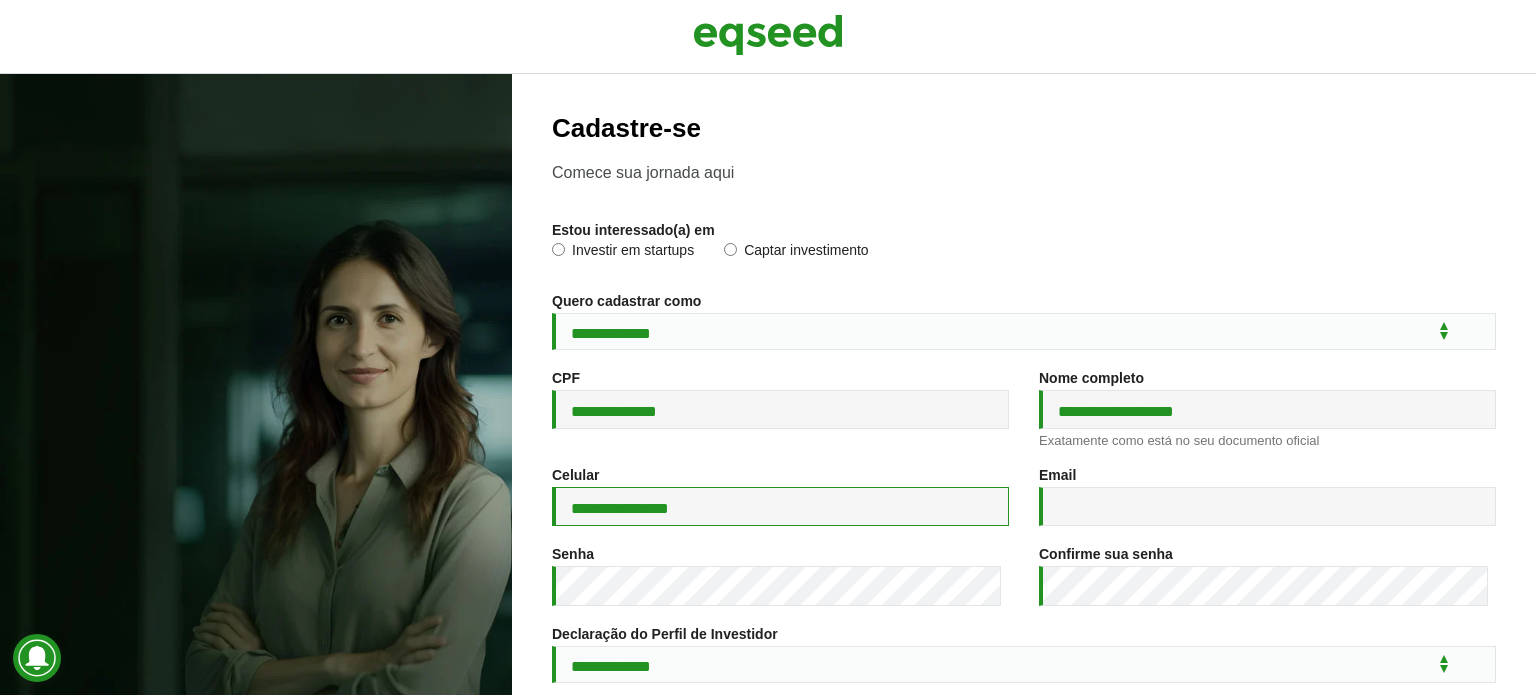 type on "**********" 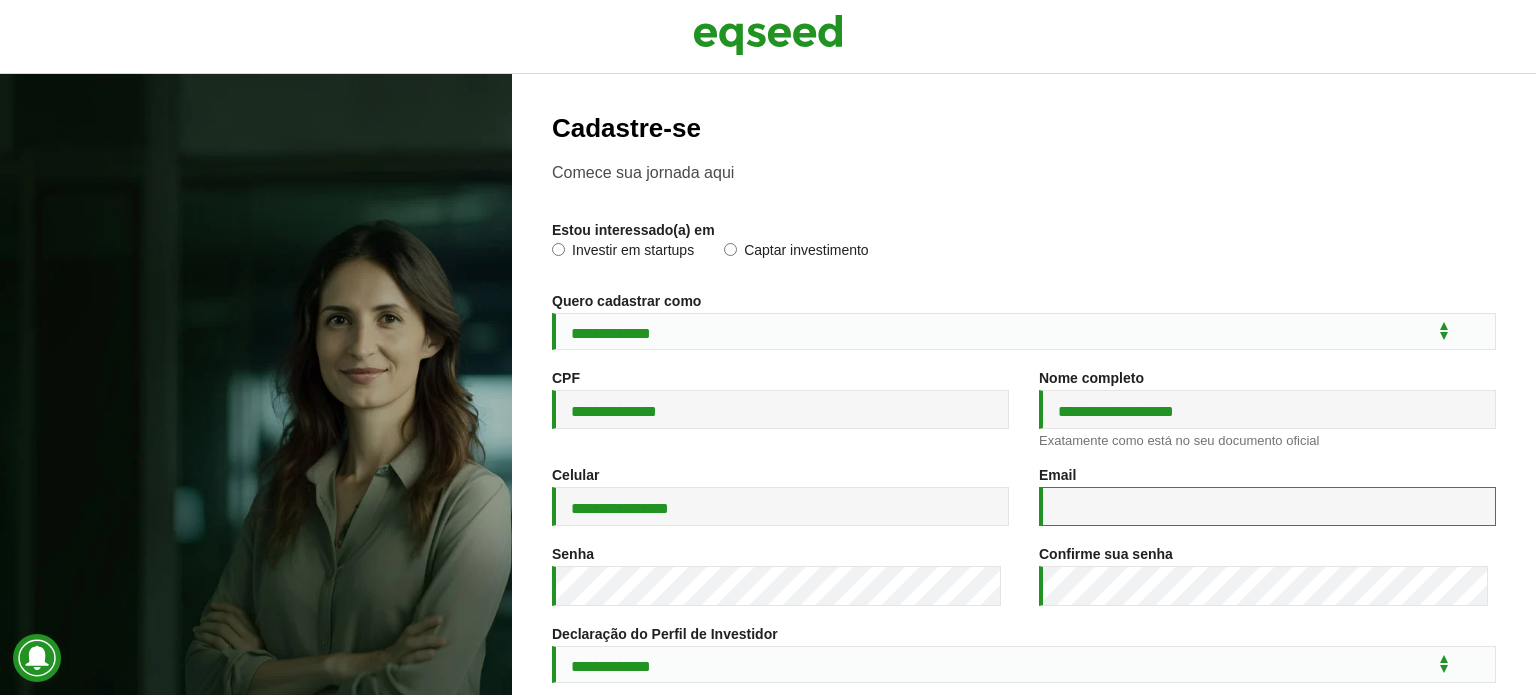 click on "Email  *" at bounding box center (1267, 506) 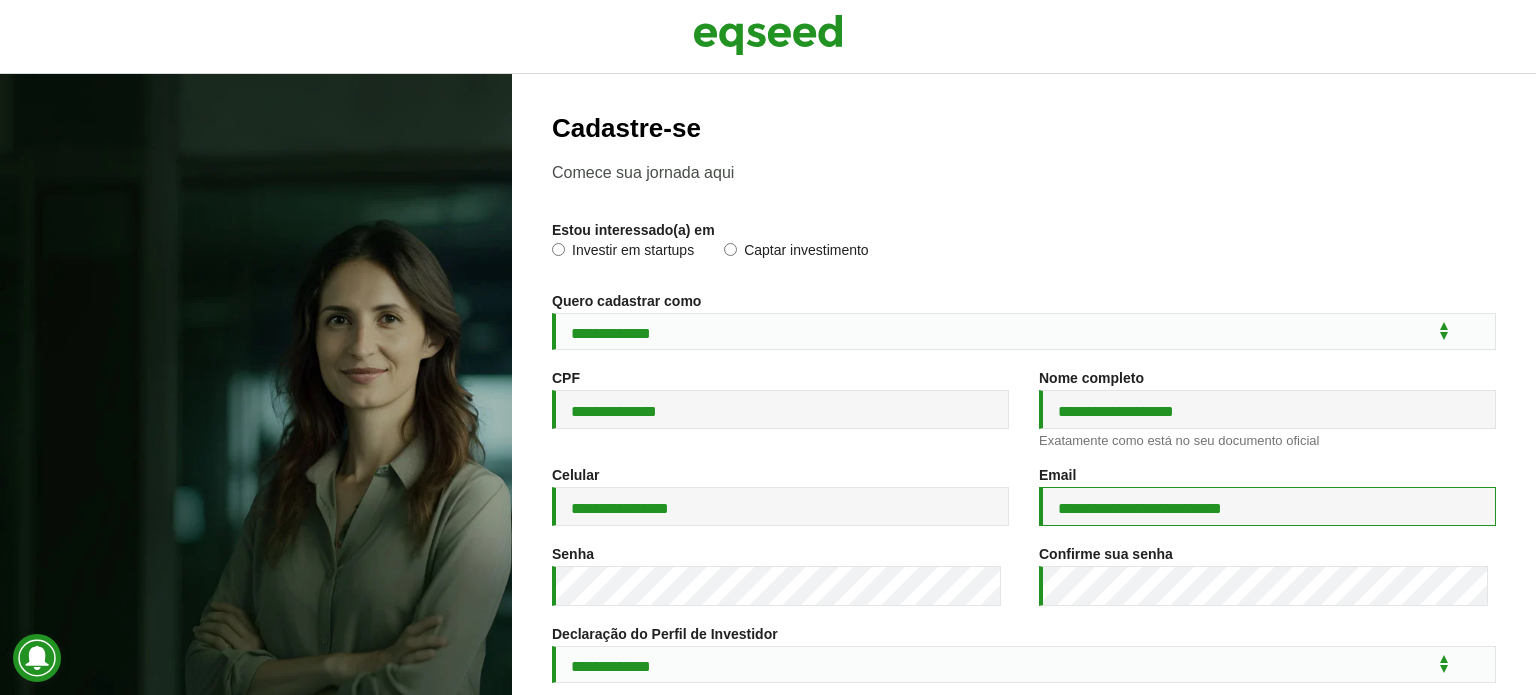 type on "**********" 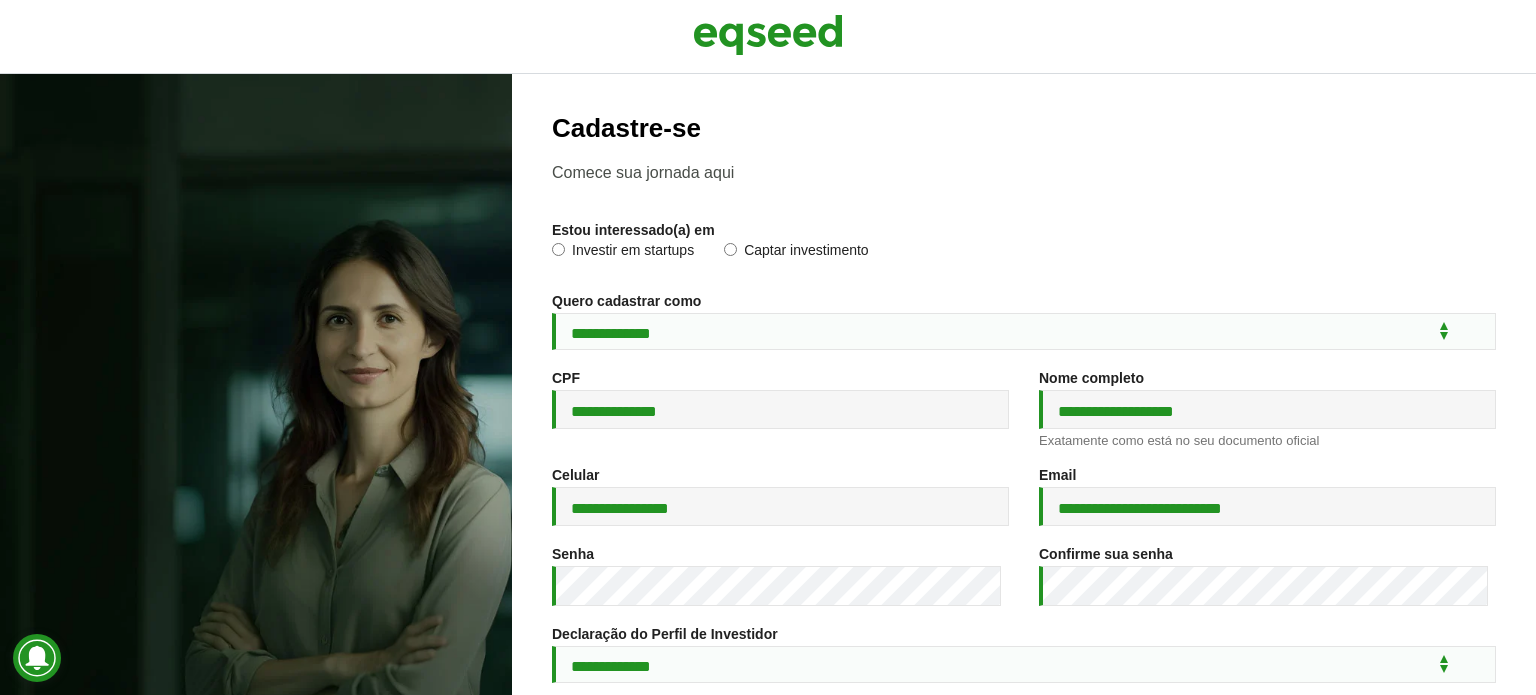 click on "**********" at bounding box center (1024, 552) 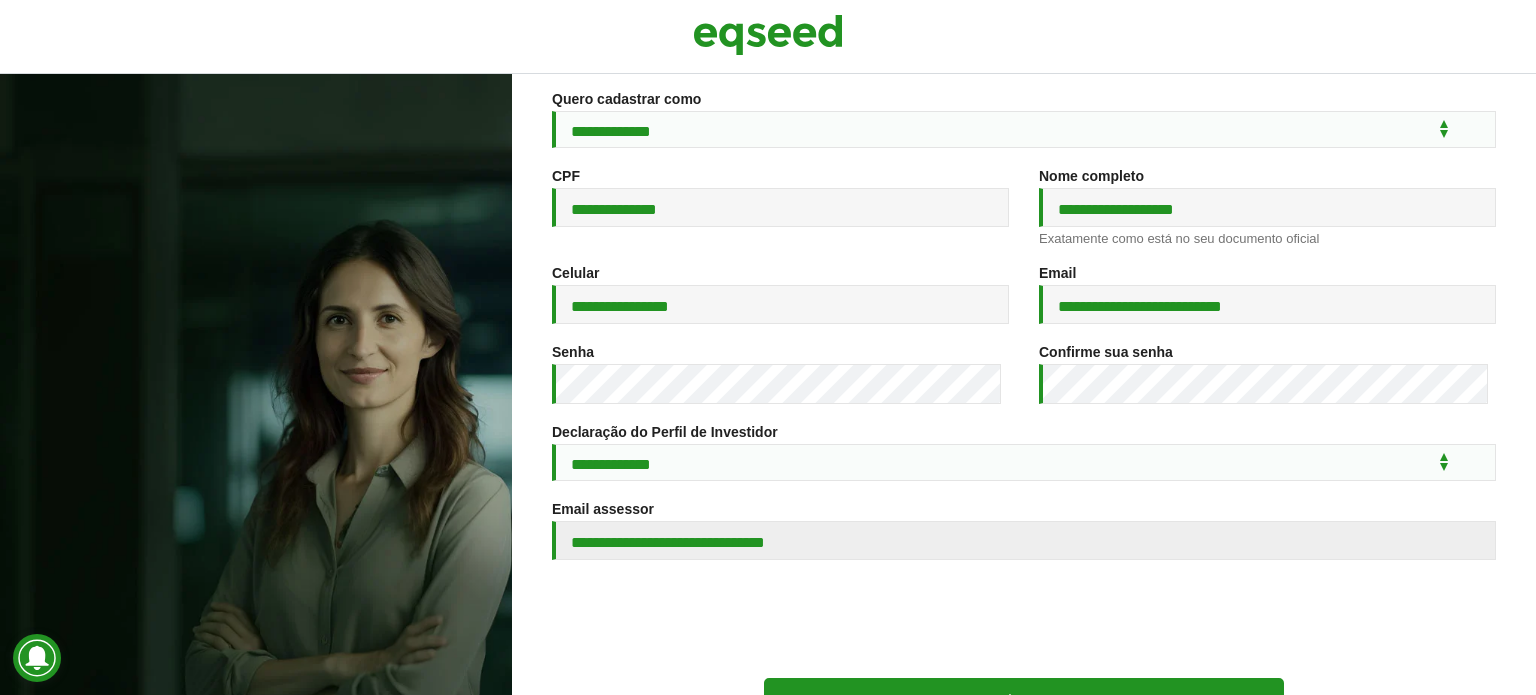 scroll, scrollTop: 270, scrollLeft: 0, axis: vertical 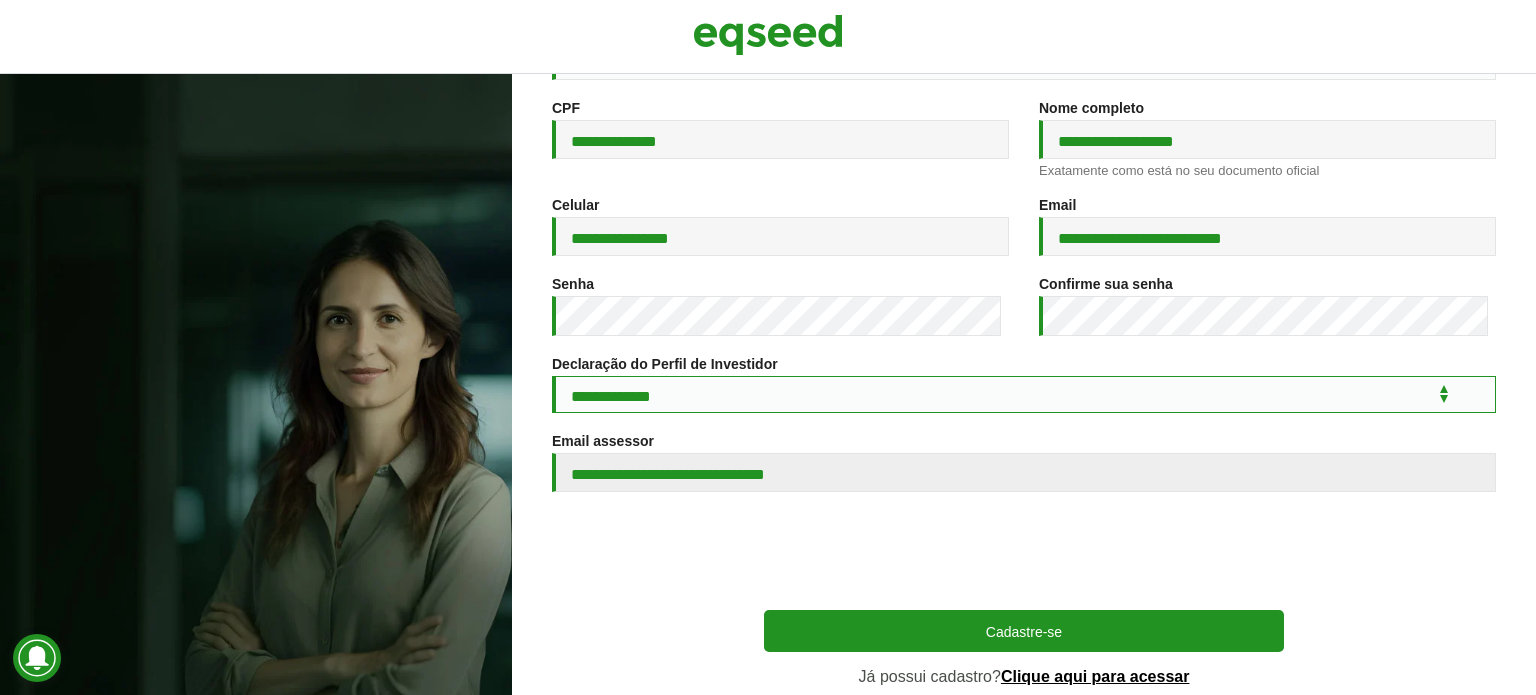 click on "**********" at bounding box center [1024, 394] 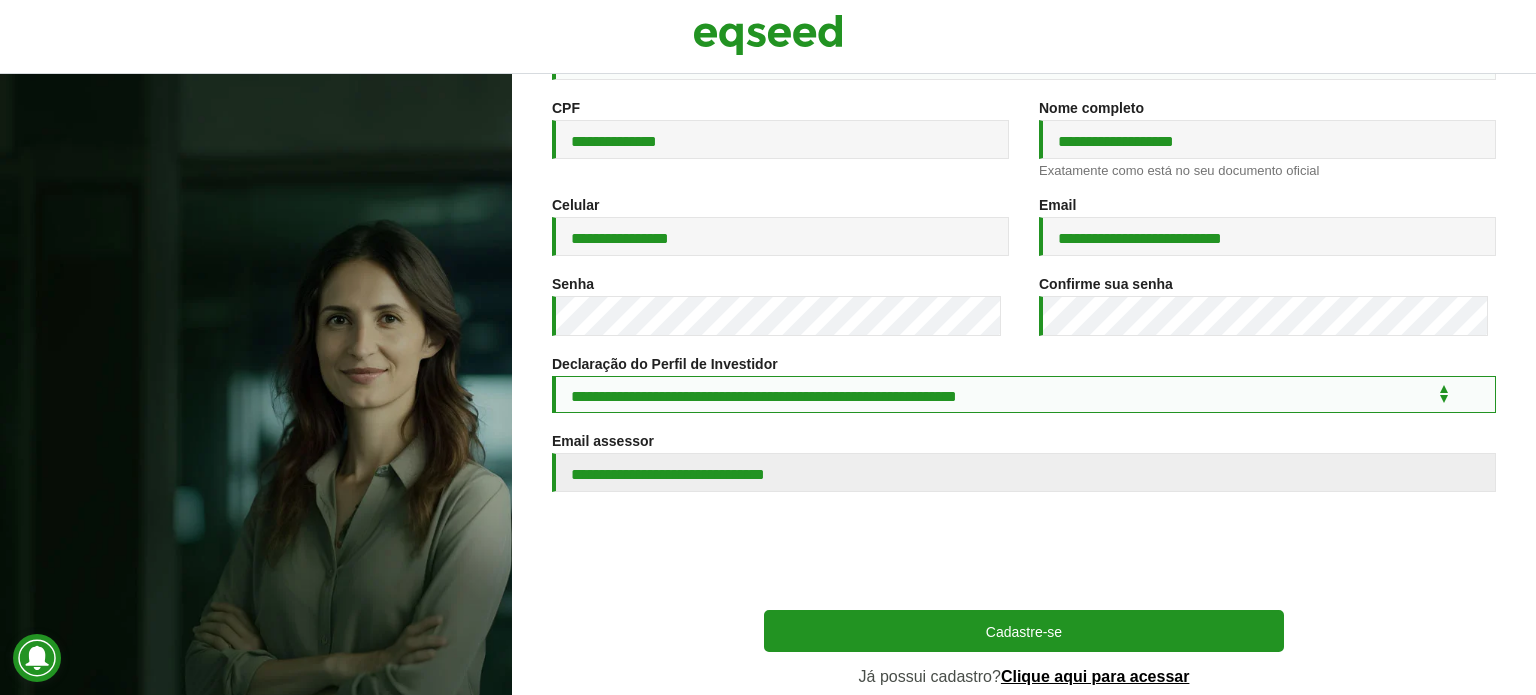 click on "**********" at bounding box center (1024, 394) 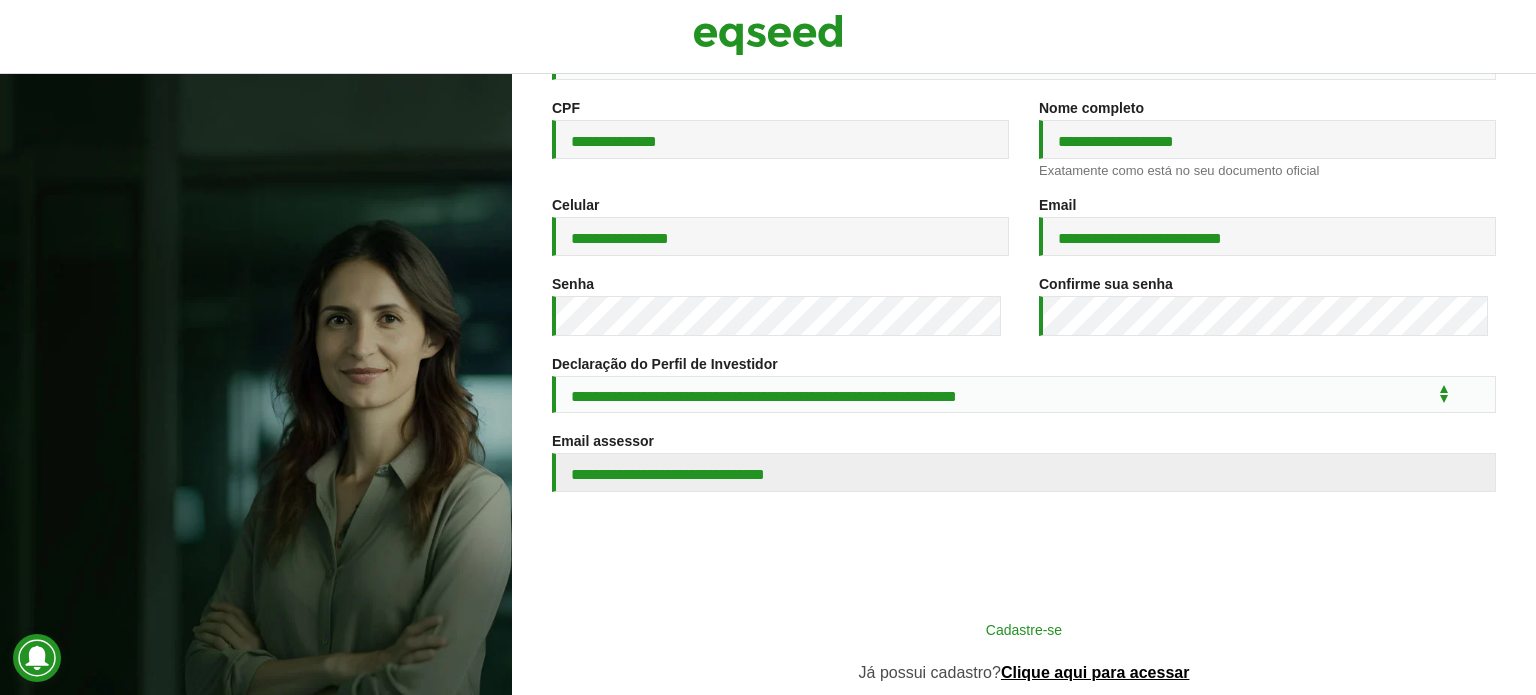 click on "Cadastre-se" at bounding box center [1024, 629] 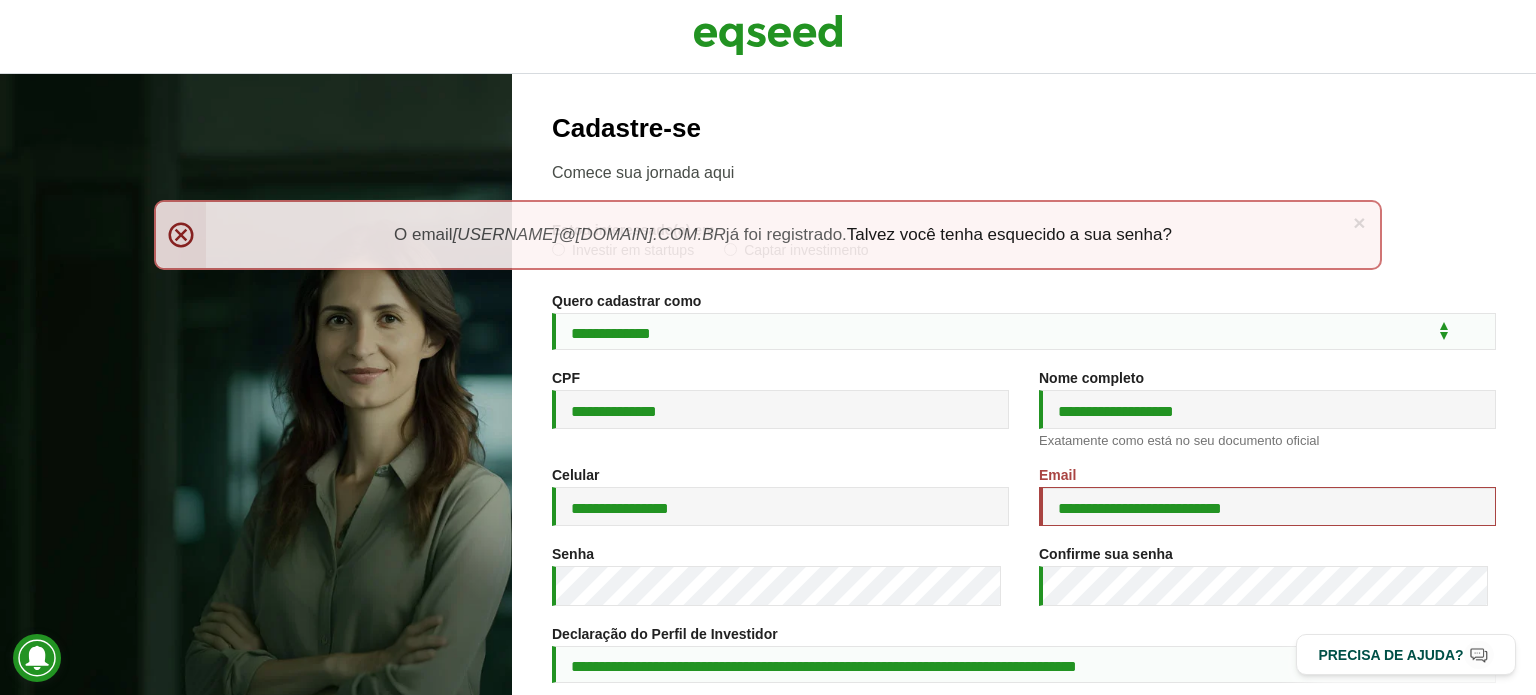 scroll, scrollTop: 0, scrollLeft: 0, axis: both 